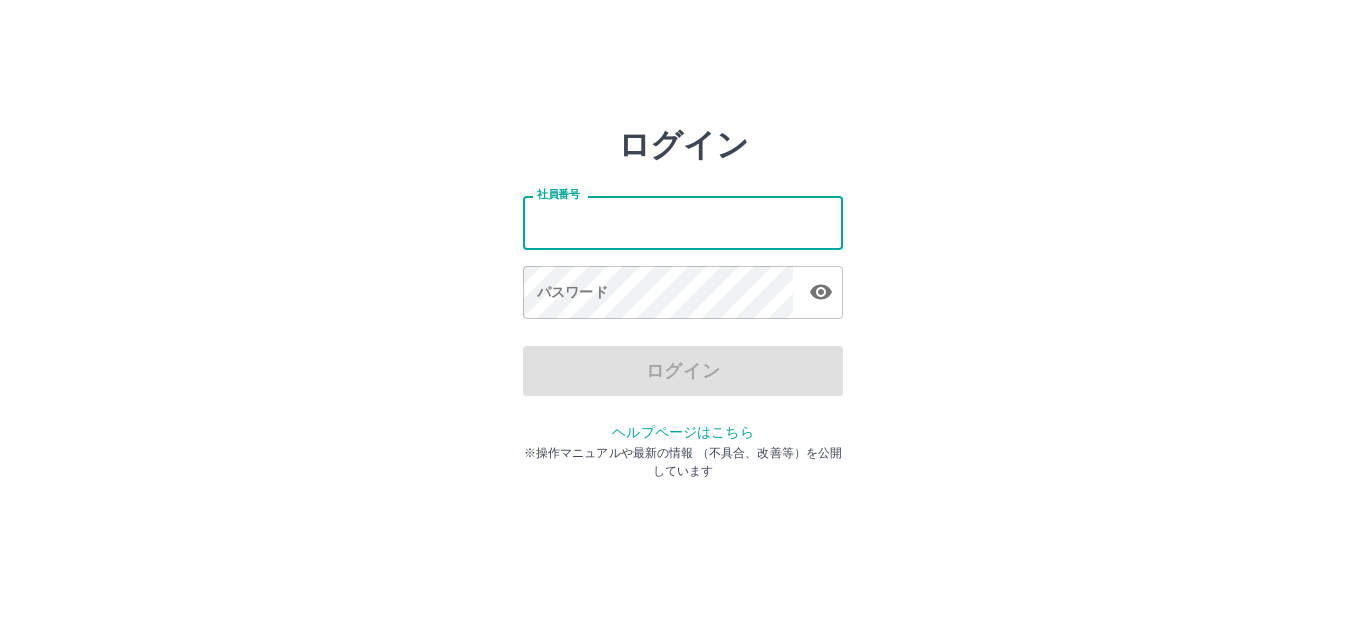 scroll, scrollTop: 0, scrollLeft: 0, axis: both 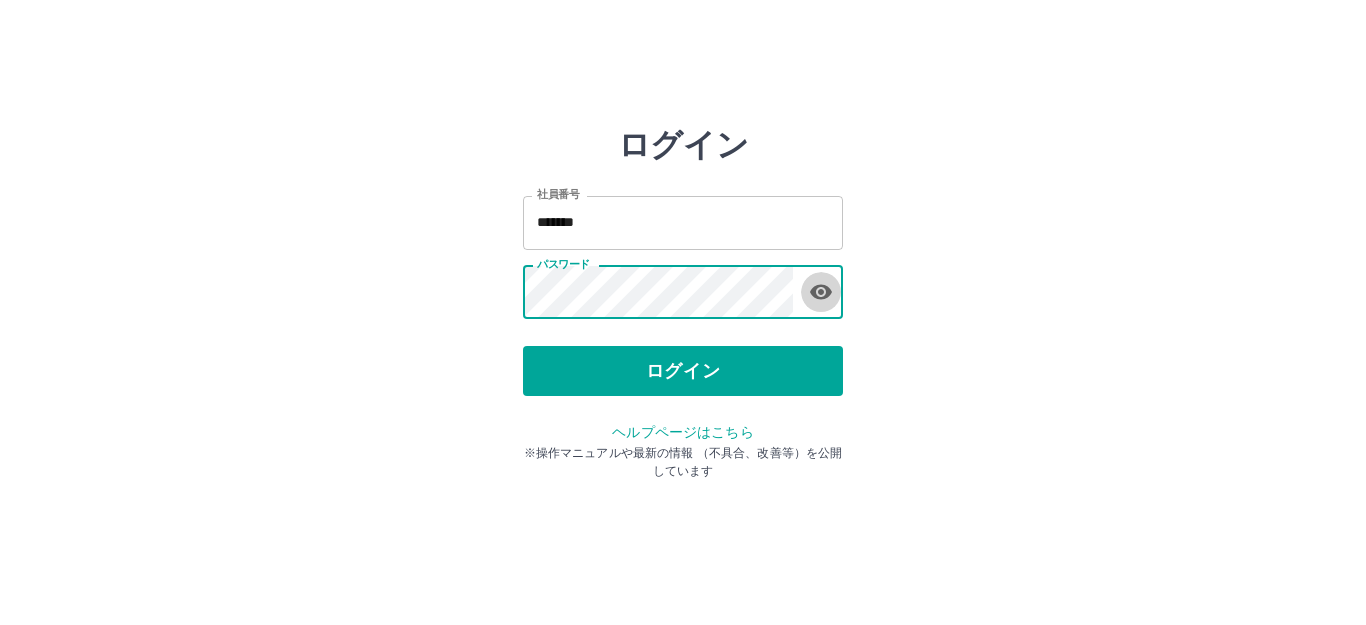 click 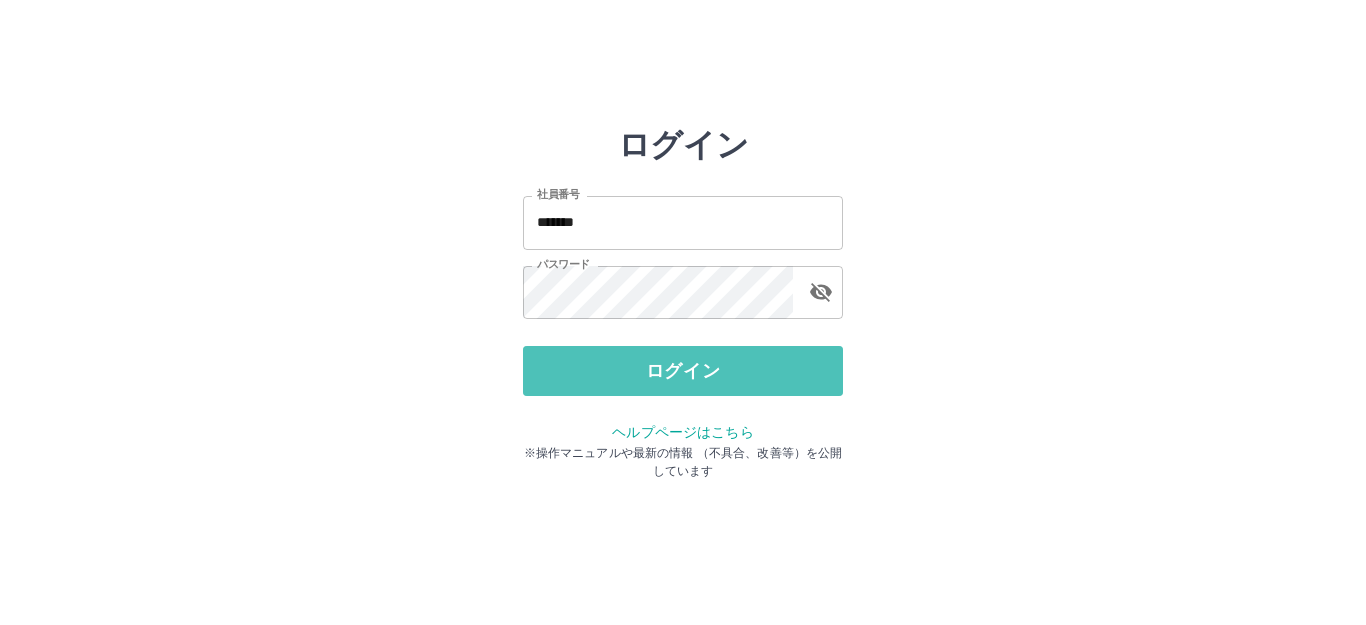 click on "ログイン" at bounding box center [683, 371] 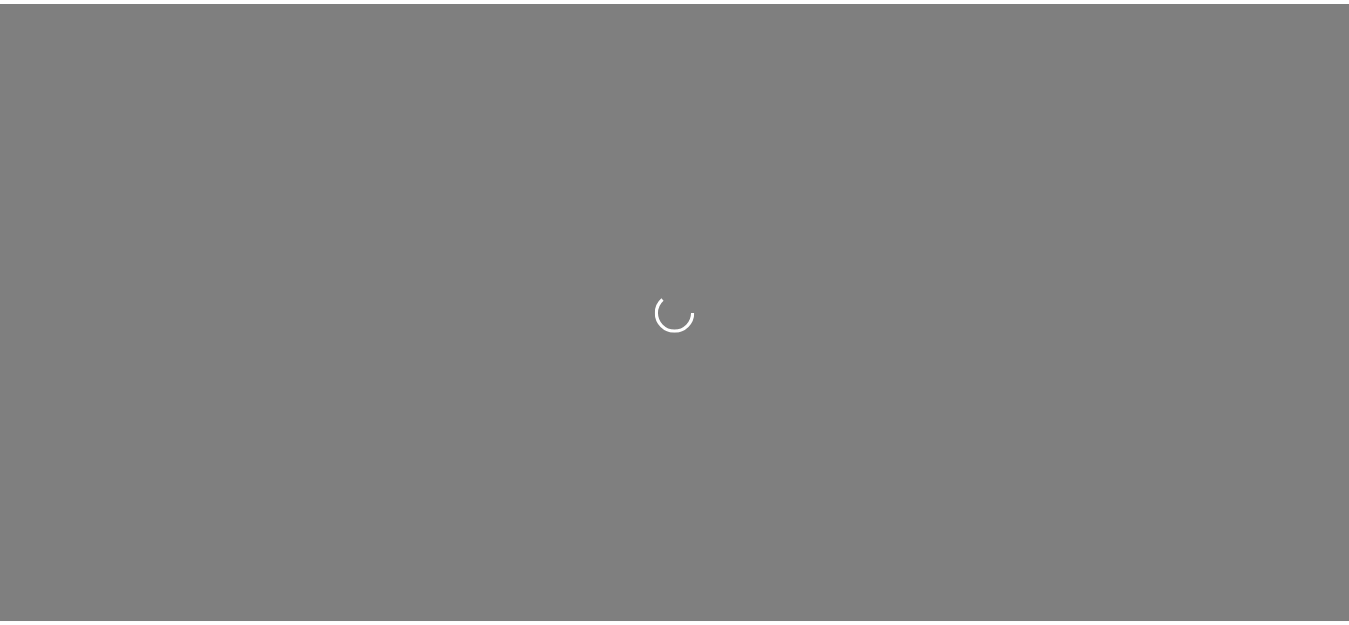 scroll, scrollTop: 0, scrollLeft: 0, axis: both 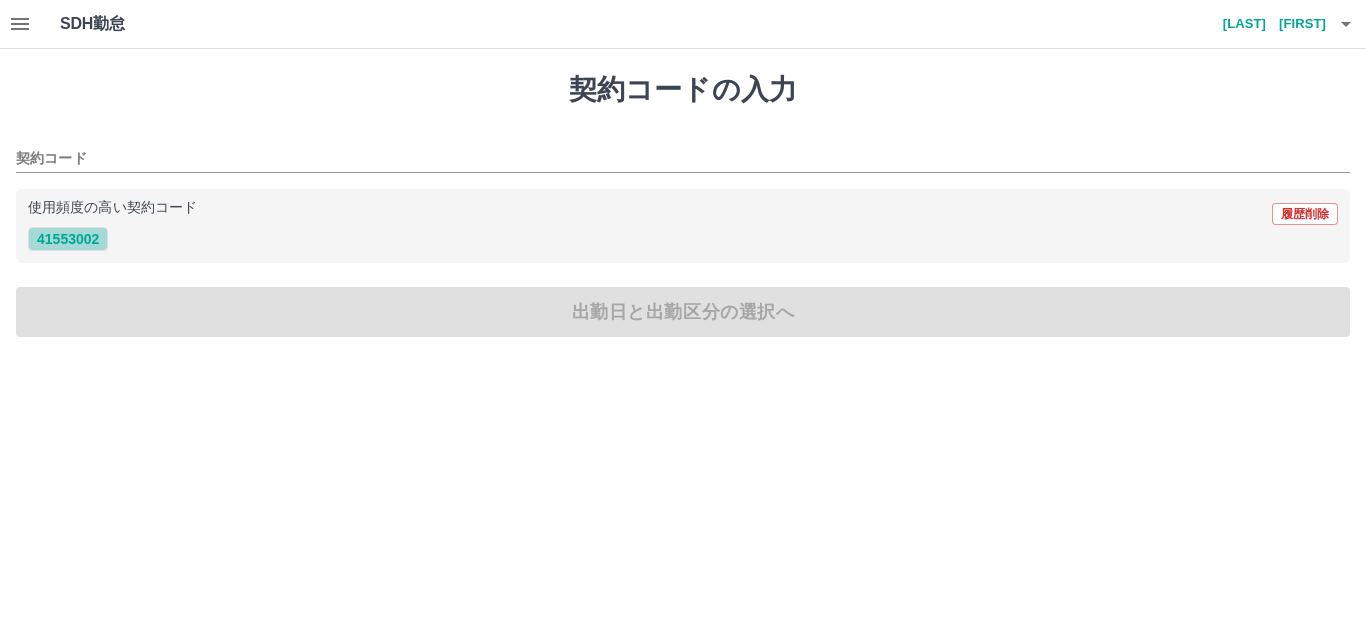 click on "41553002" at bounding box center (68, 239) 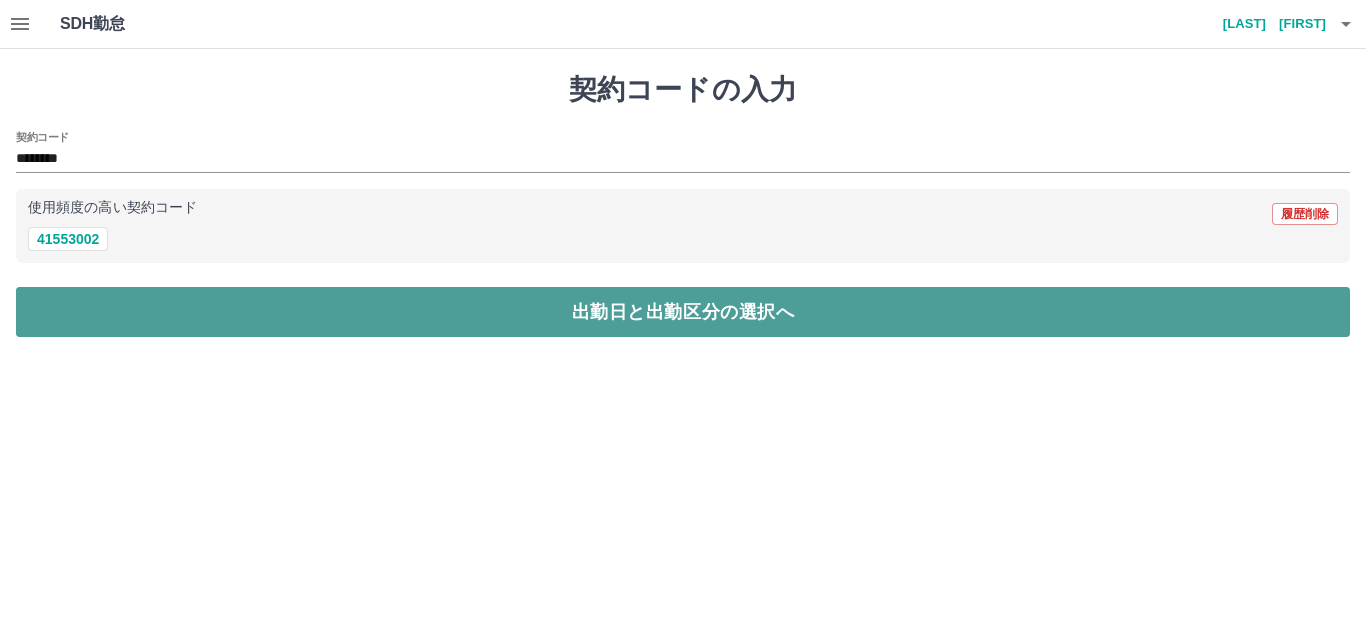 click on "出勤日と出勤区分の選択へ" at bounding box center [683, 312] 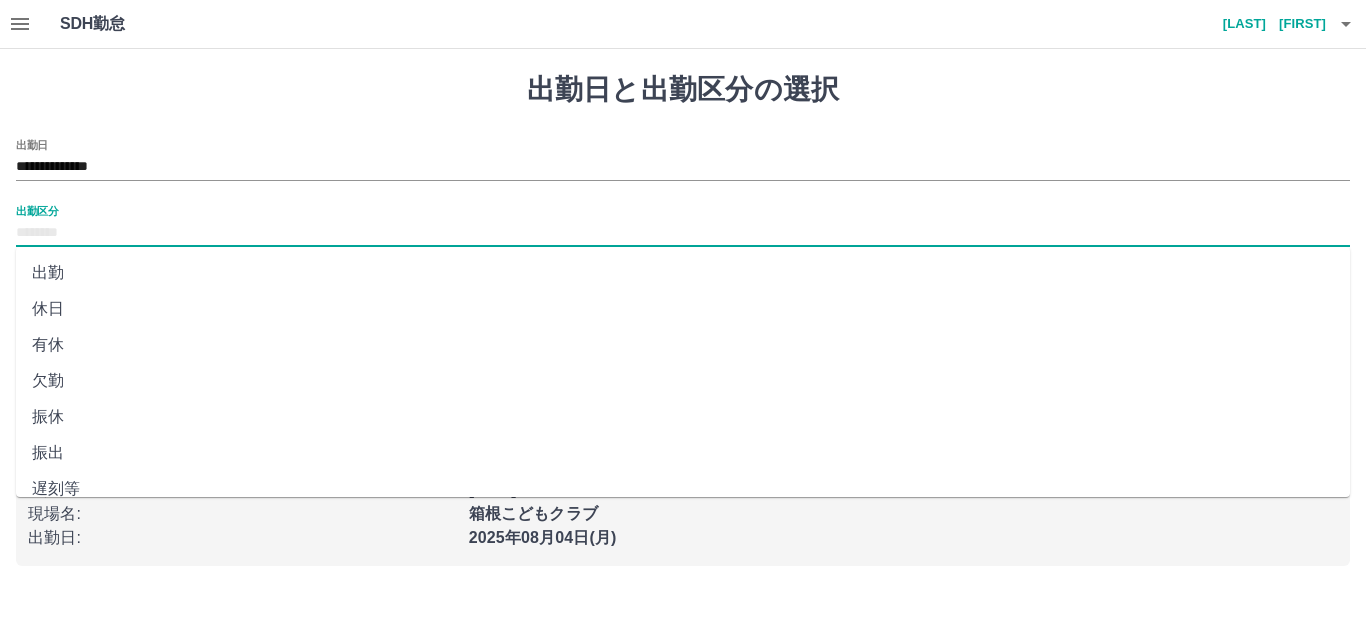 drag, startPoint x: 82, startPoint y: 223, endPoint x: 89, endPoint y: 233, distance: 12.206555 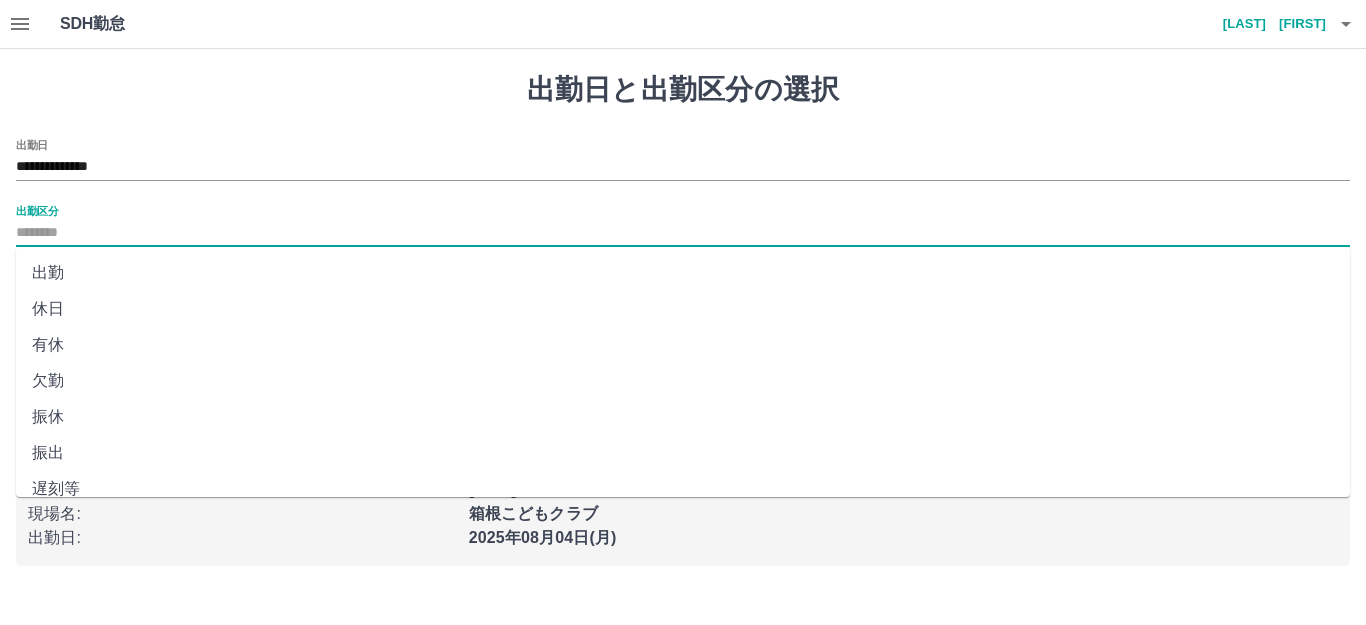 click on "出勤区分" at bounding box center (683, 233) 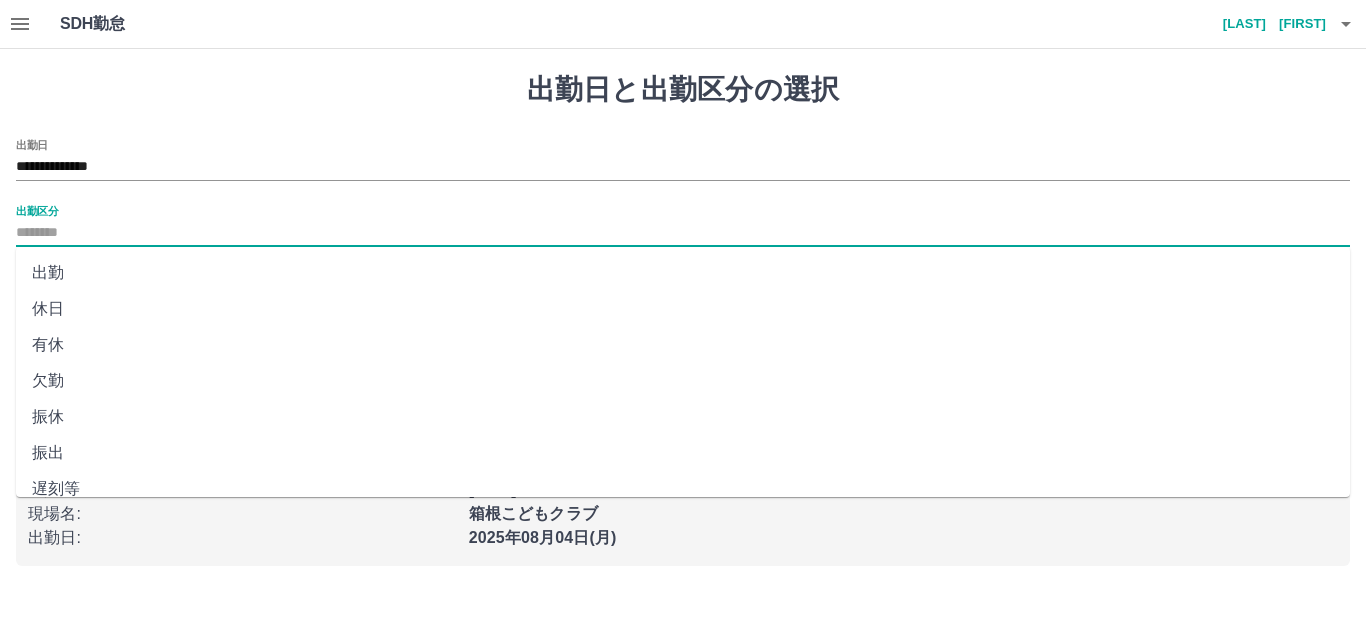 click on "出勤" at bounding box center [683, 273] 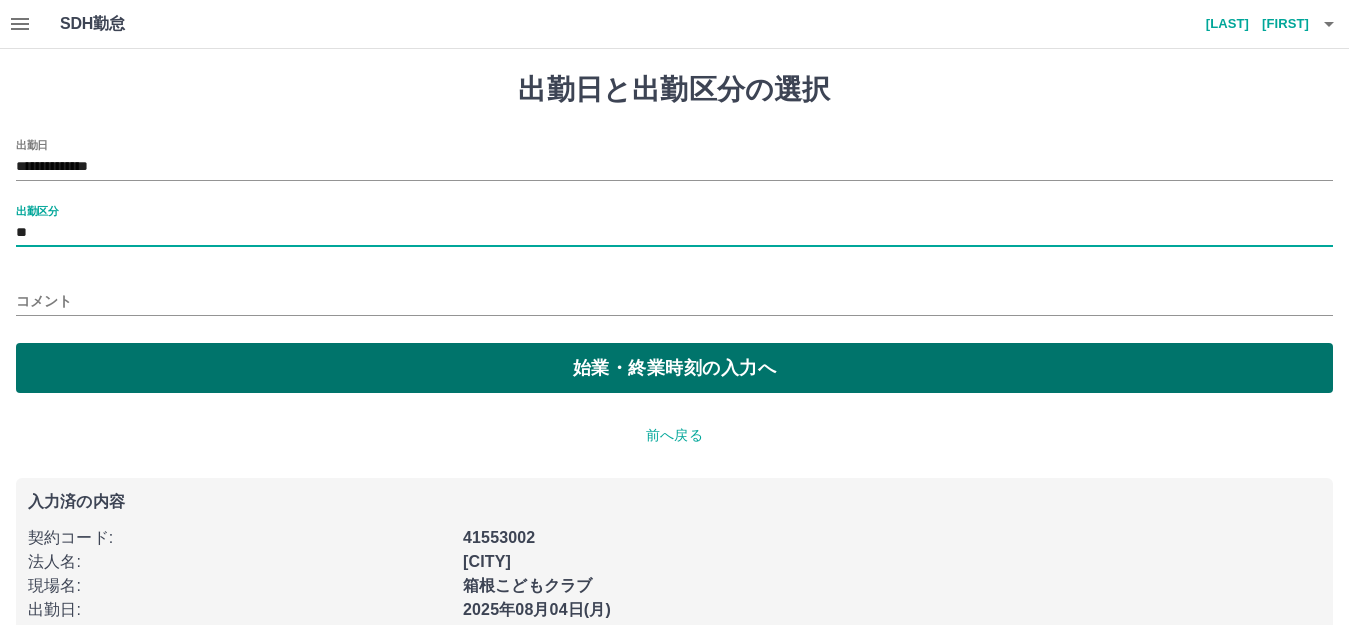 click on "始業・終業時刻の入力へ" at bounding box center (674, 368) 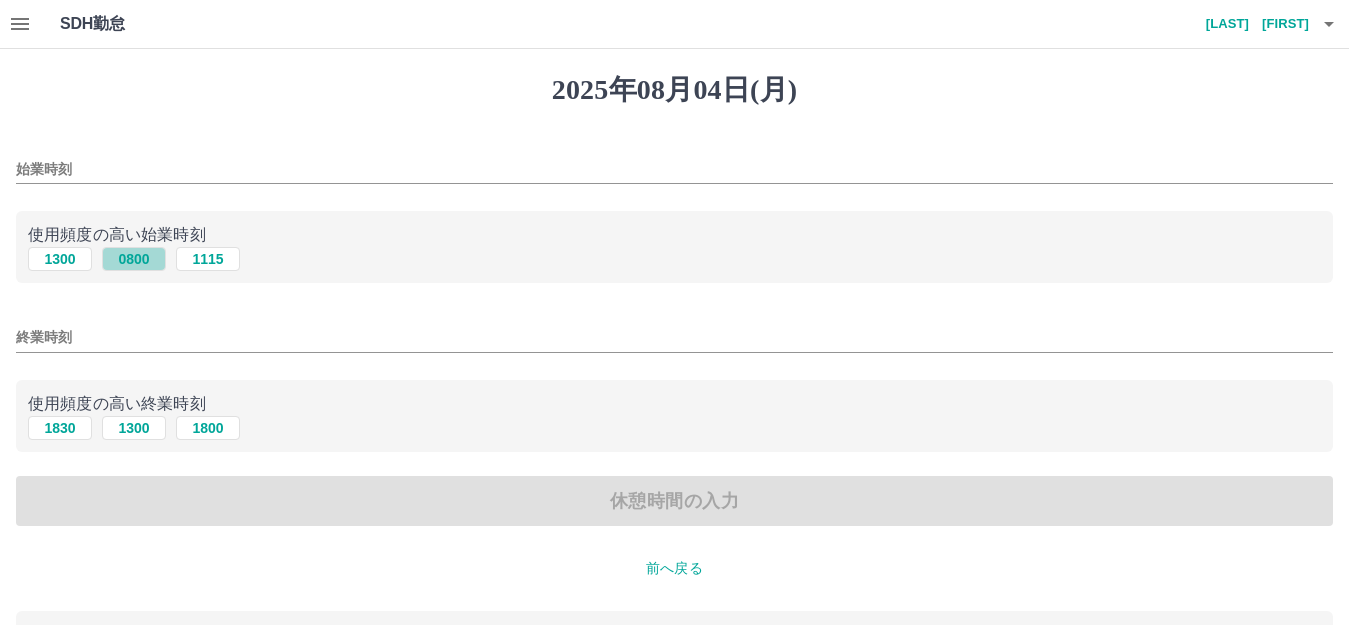 click on "0800" at bounding box center (134, 259) 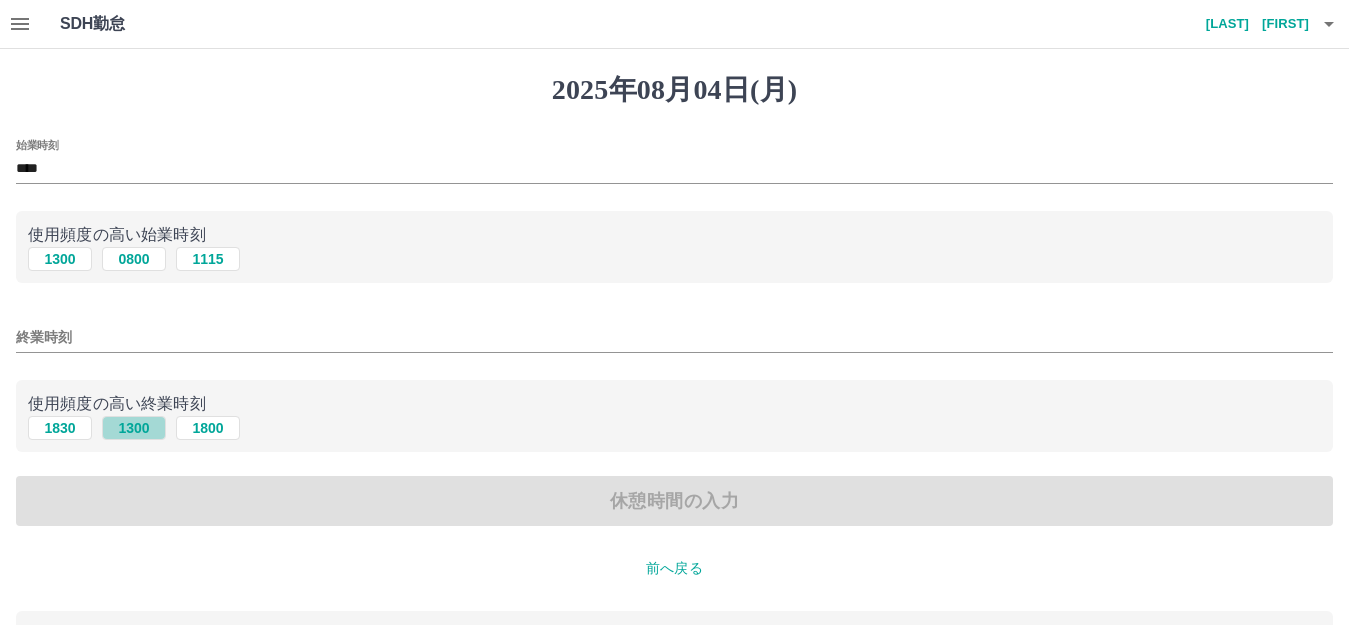 click on "1300" at bounding box center [134, 428] 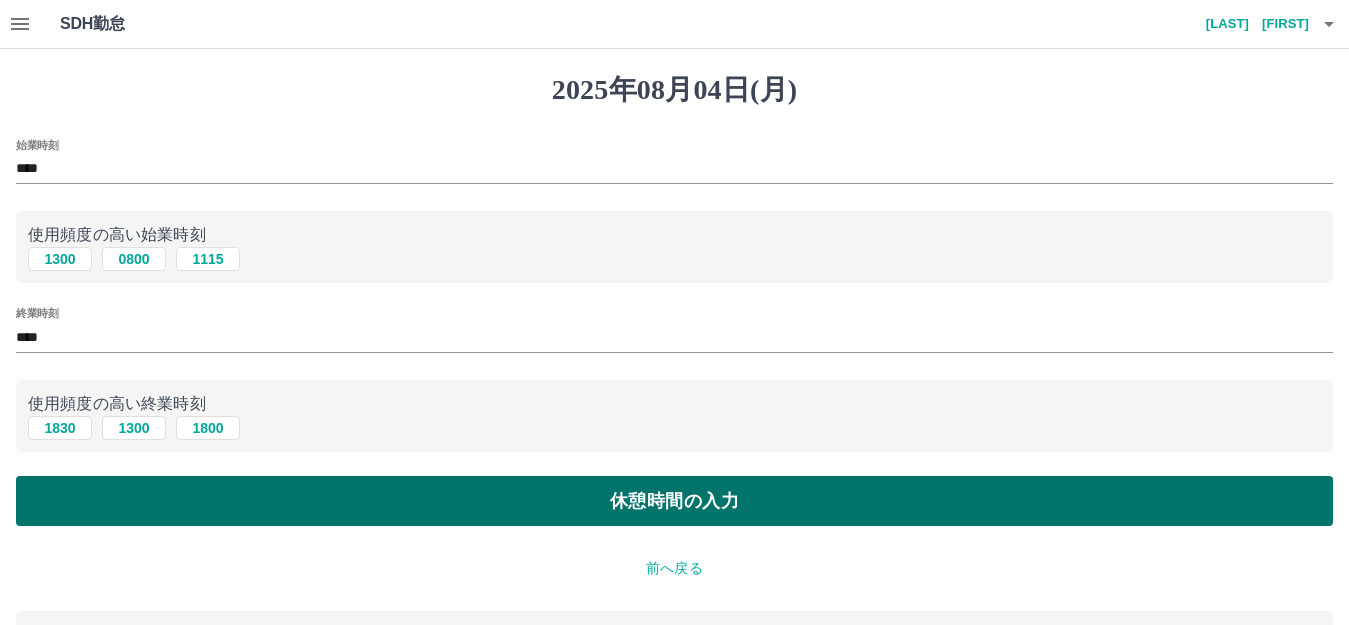 click on "休憩時間の入力" at bounding box center (674, 501) 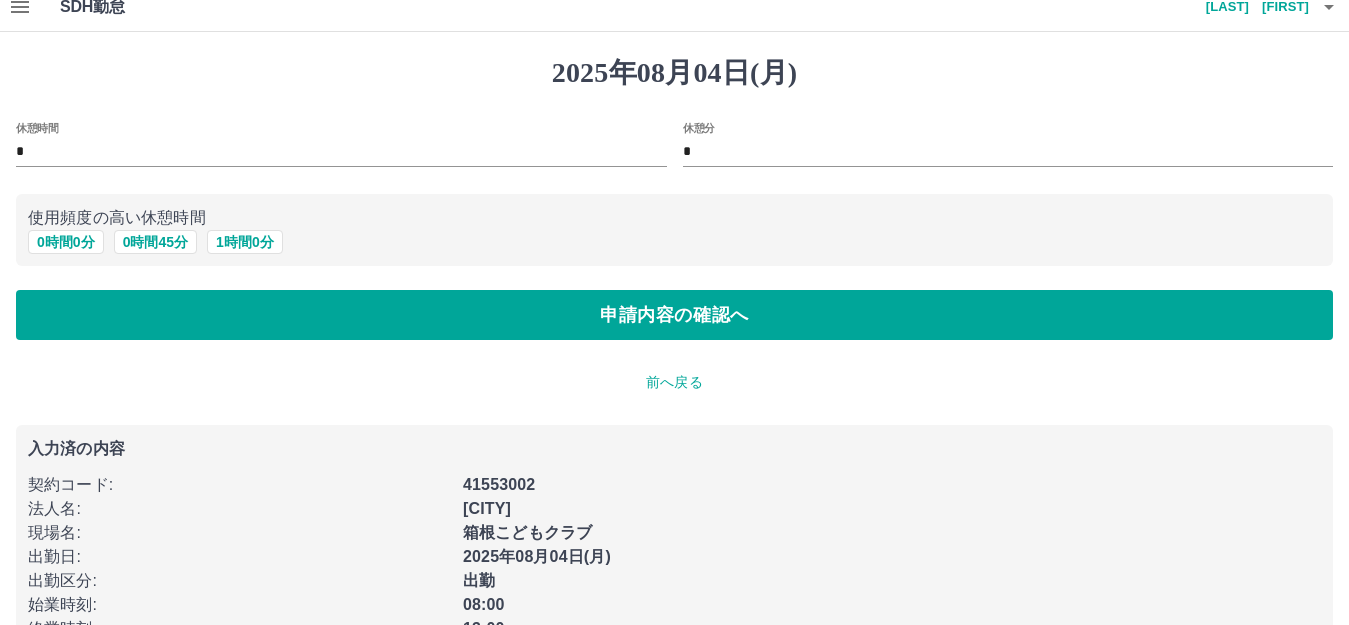 scroll, scrollTop: 0, scrollLeft: 0, axis: both 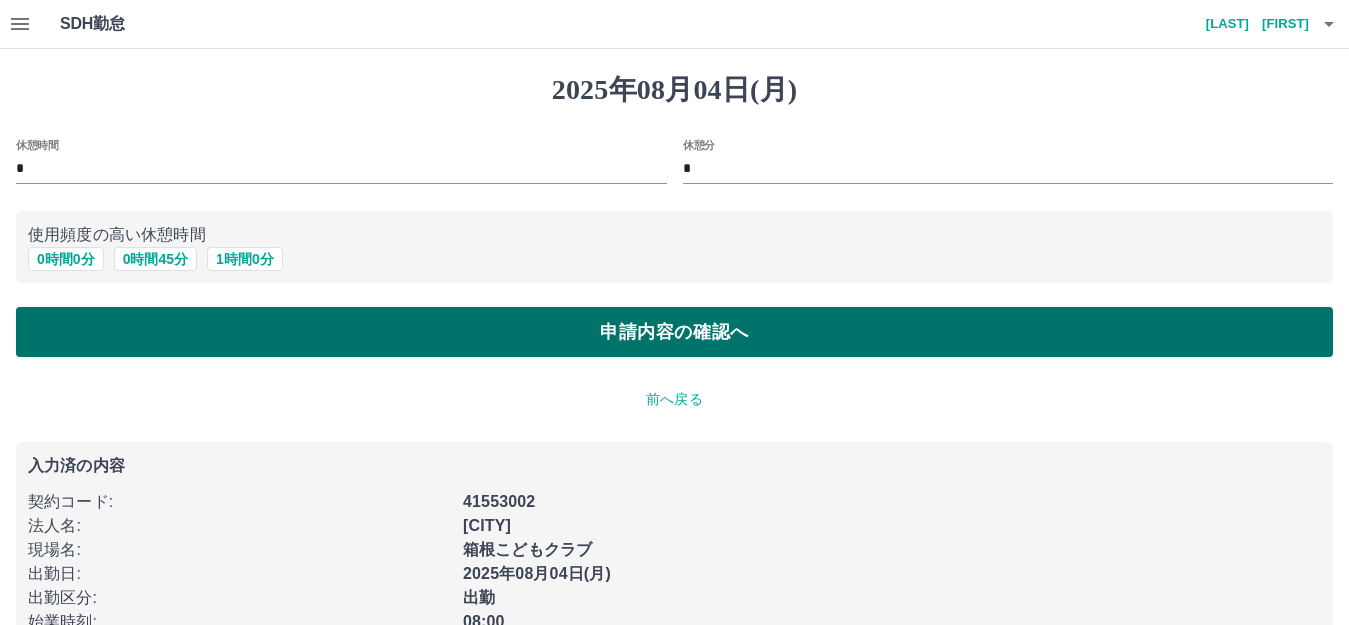 click on "申請内容の確認へ" at bounding box center (674, 332) 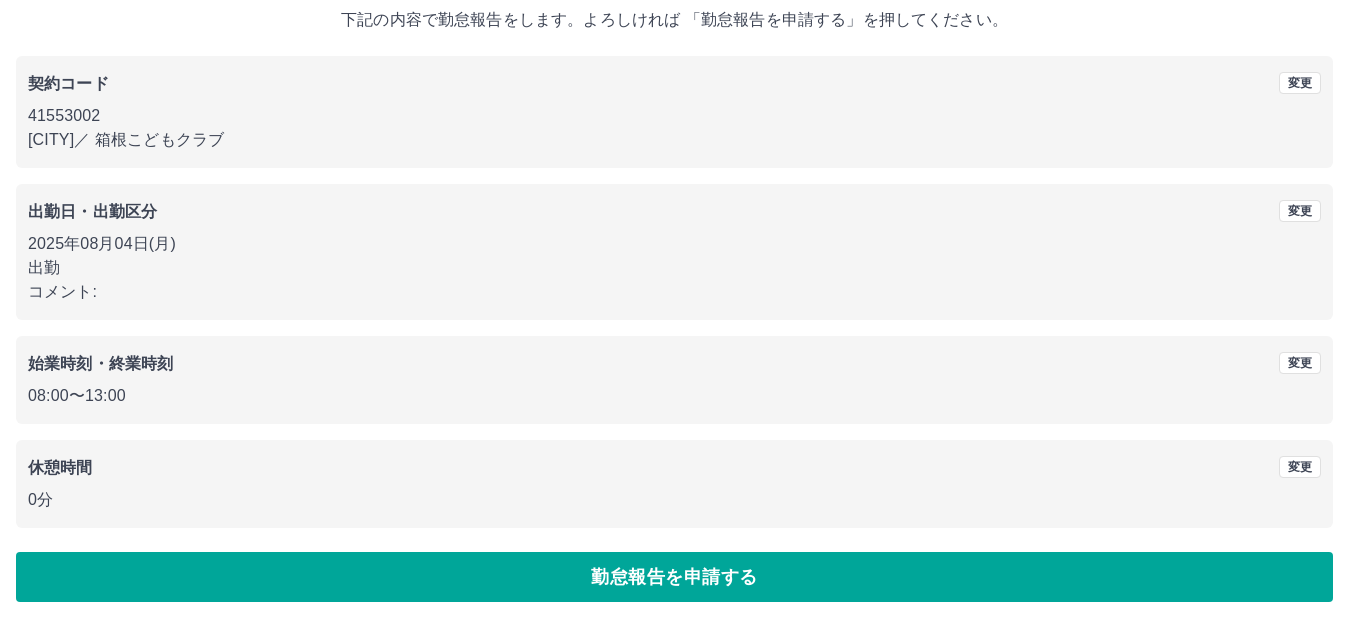 scroll, scrollTop: 124, scrollLeft: 0, axis: vertical 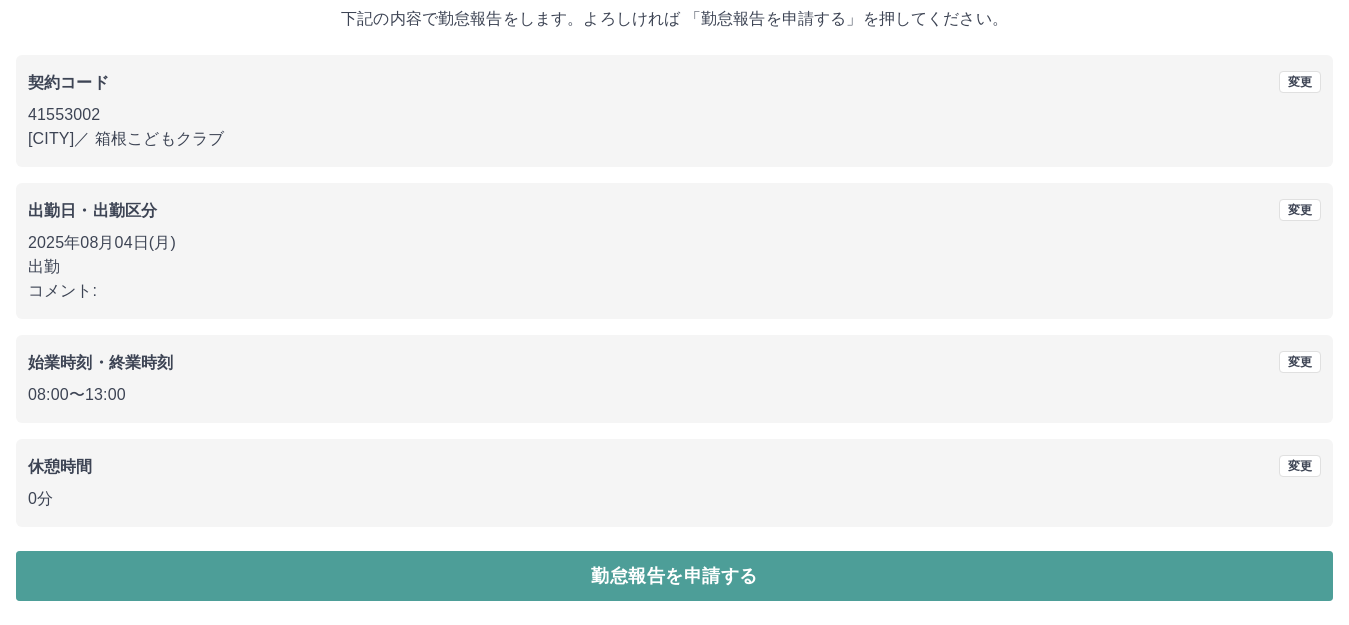 click on "勤怠報告を申請する" at bounding box center (674, 576) 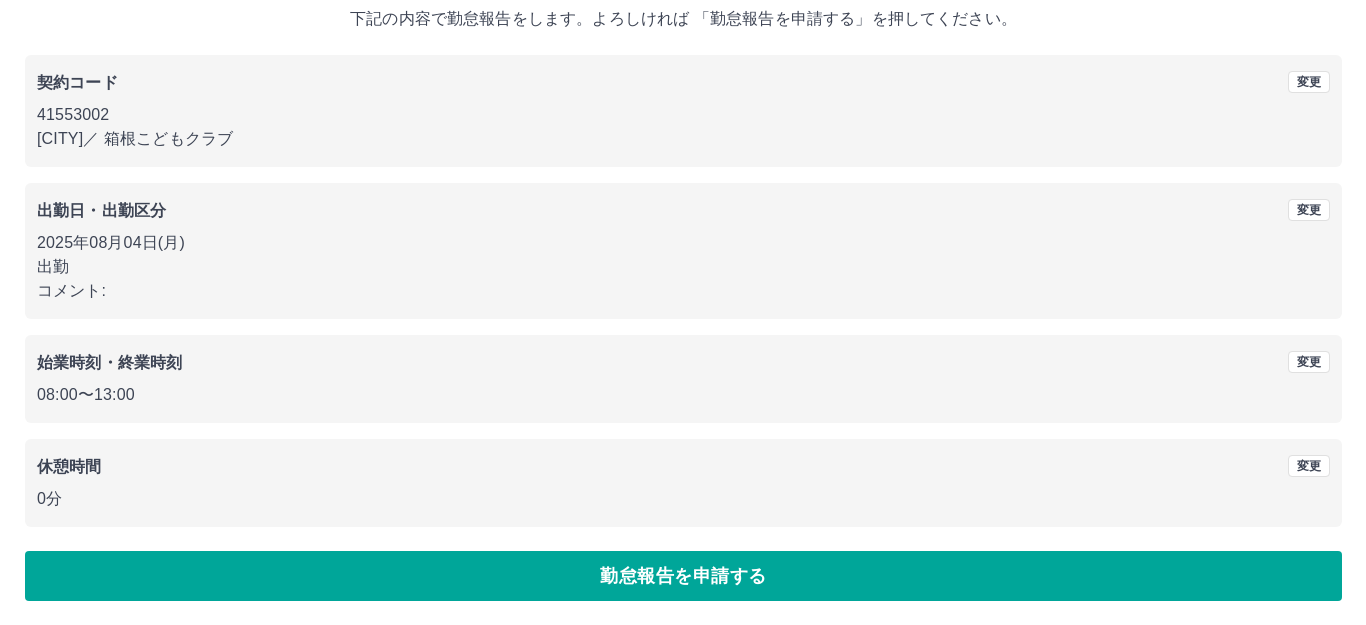 scroll, scrollTop: 0, scrollLeft: 0, axis: both 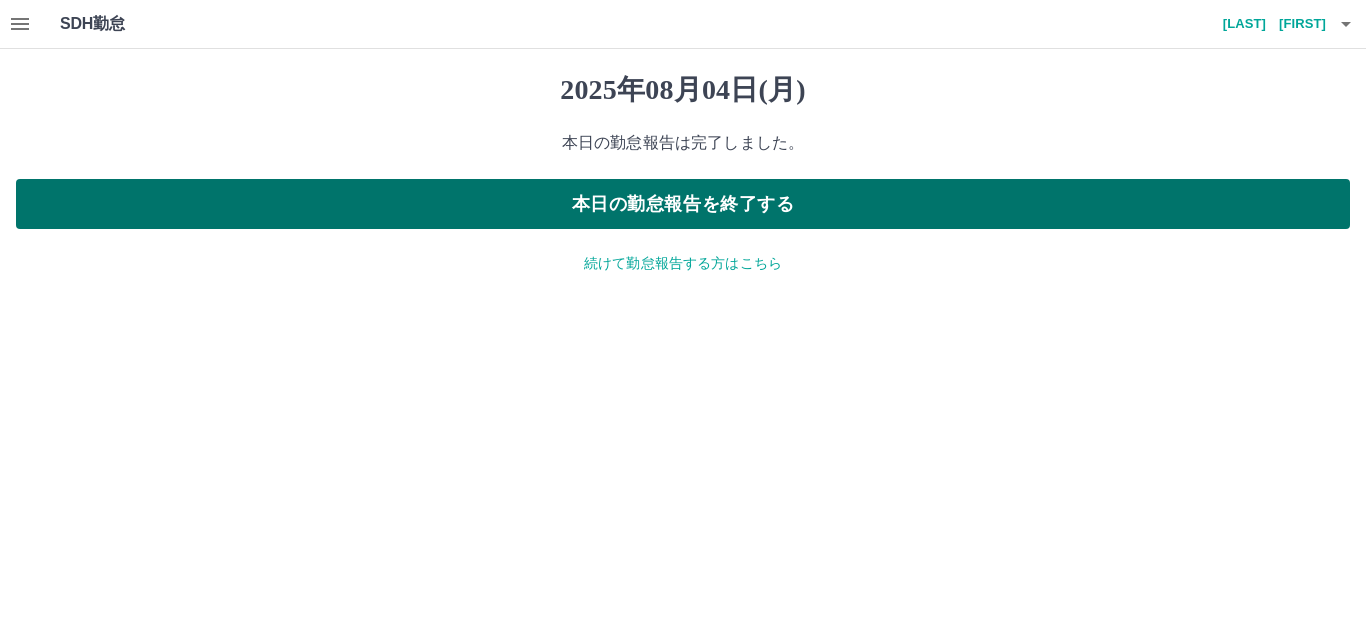 click on "本日の勤怠報告を終了する" at bounding box center [683, 204] 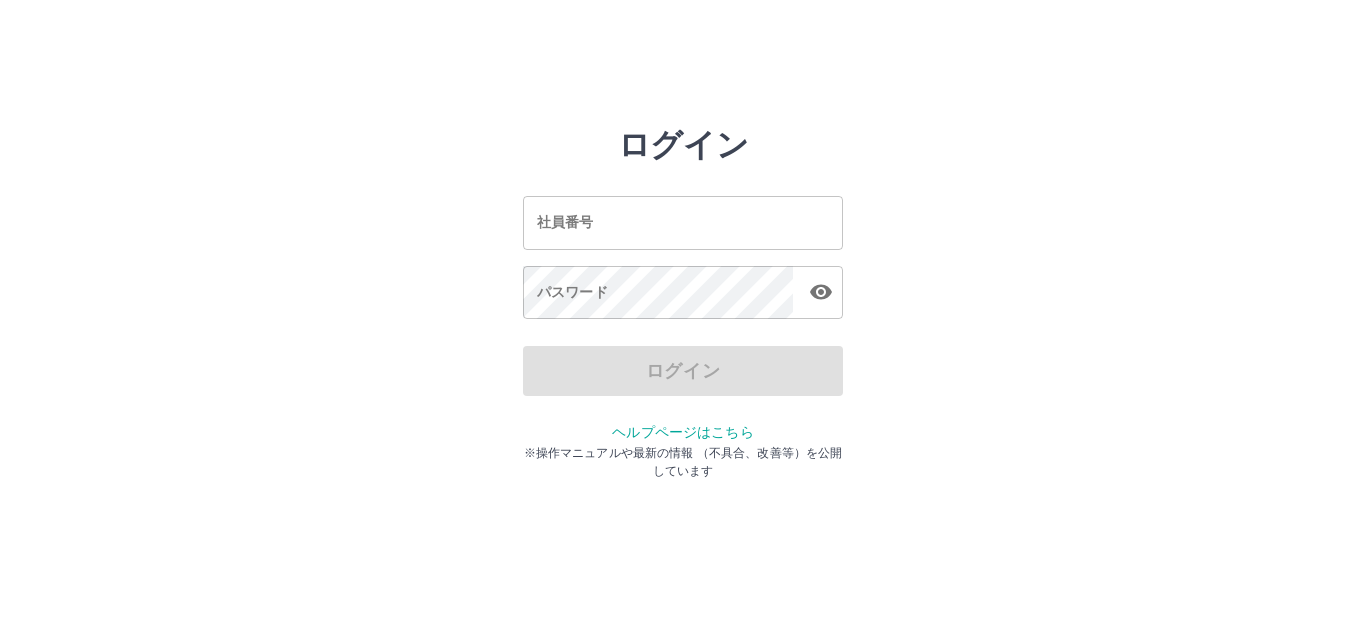 scroll, scrollTop: 0, scrollLeft: 0, axis: both 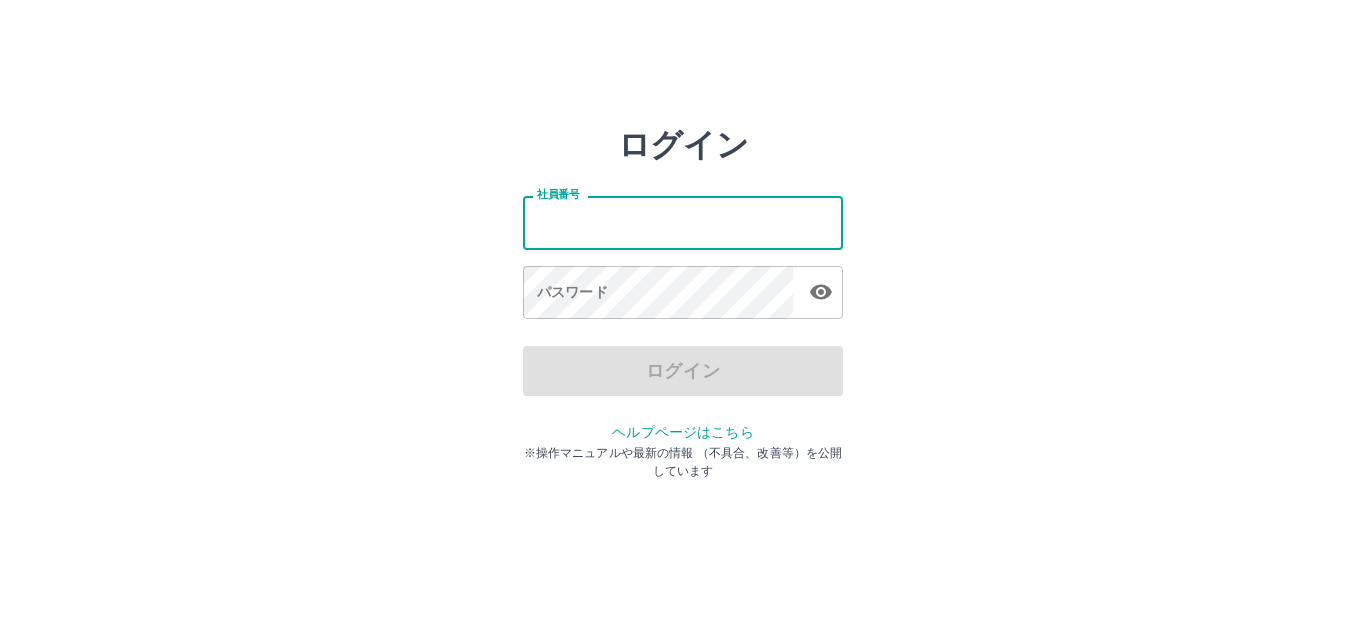 click on "社員番号" at bounding box center [683, 222] 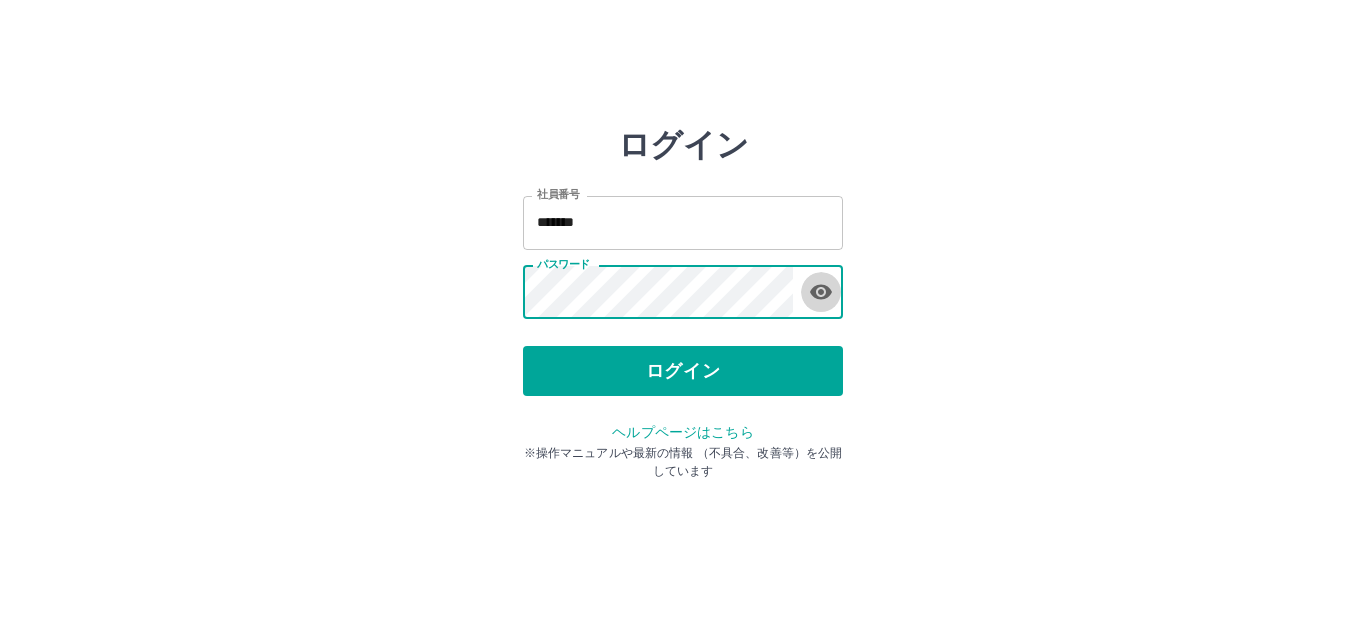 click 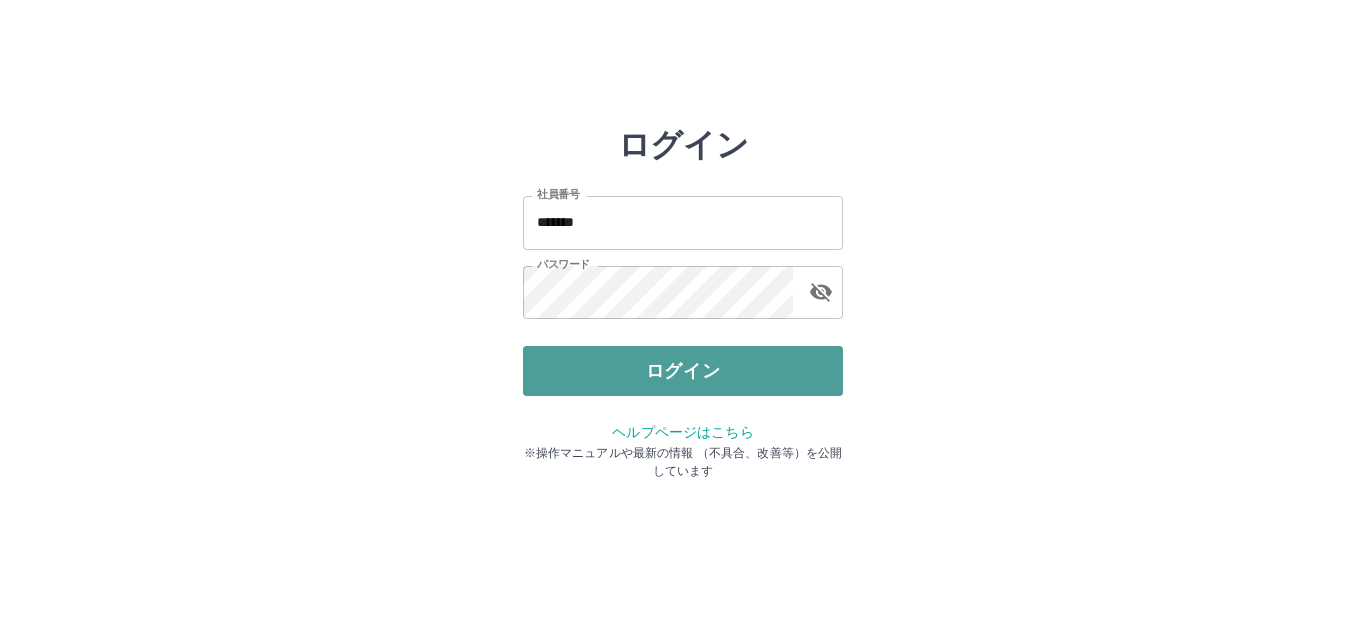click on "ログイン" at bounding box center (683, 371) 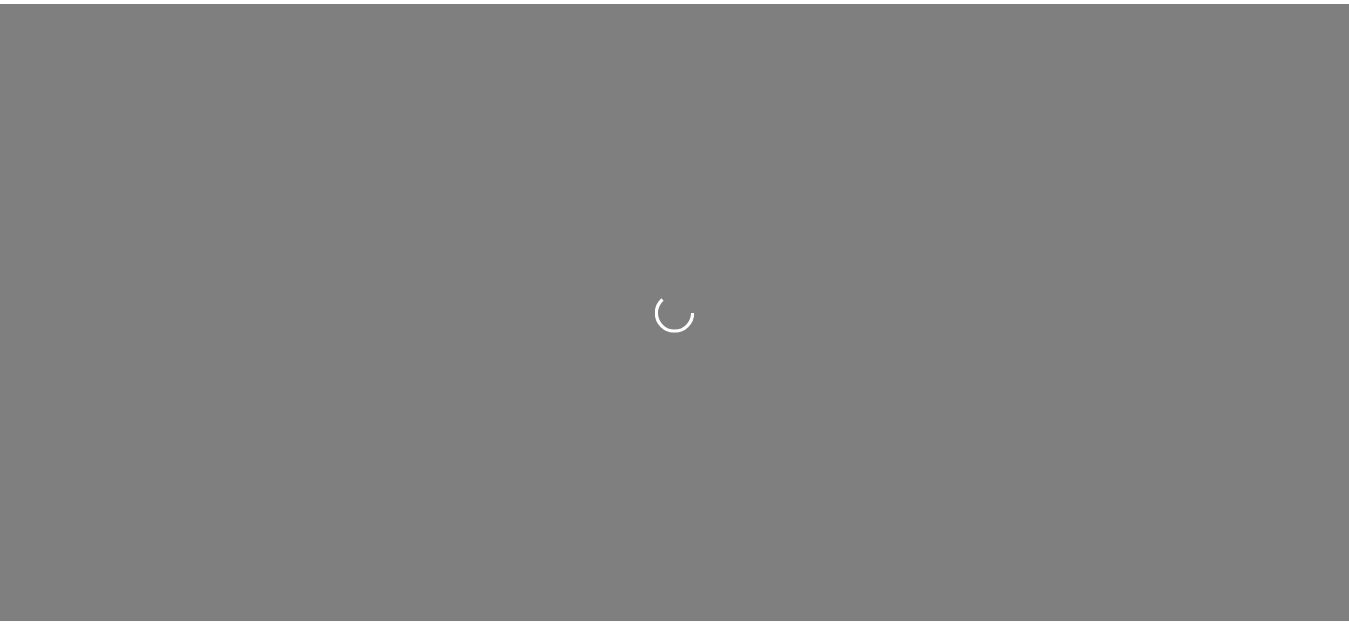 scroll, scrollTop: 0, scrollLeft: 0, axis: both 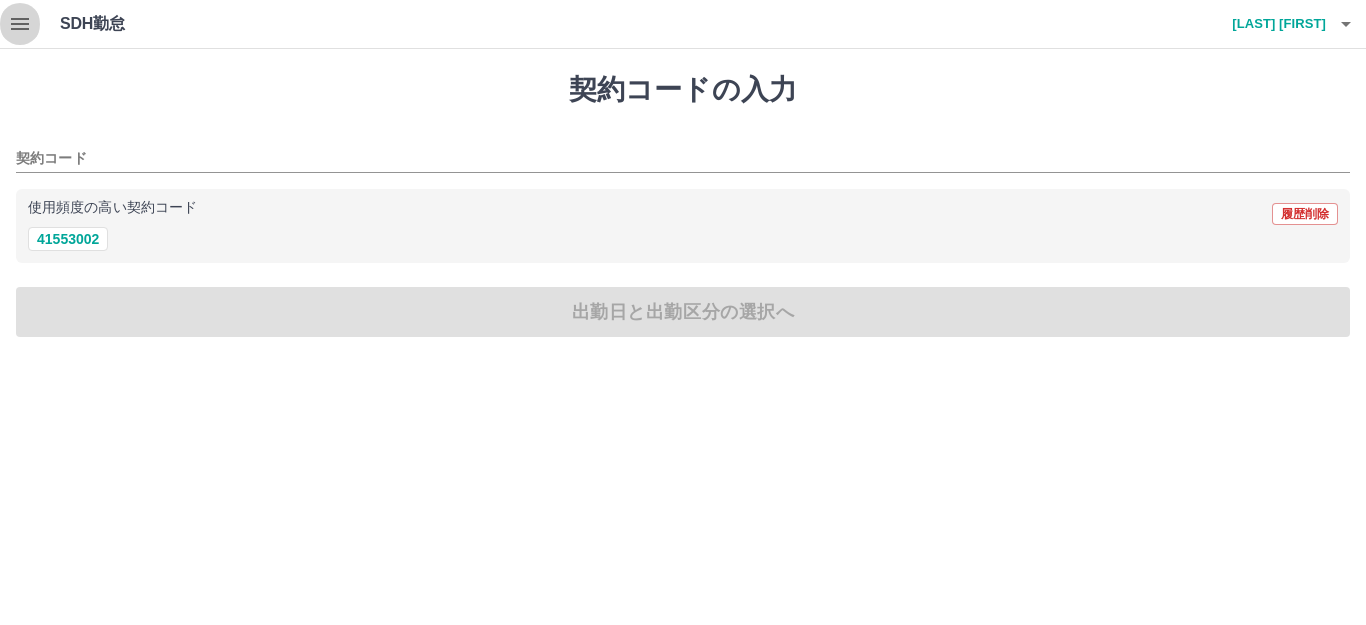 click 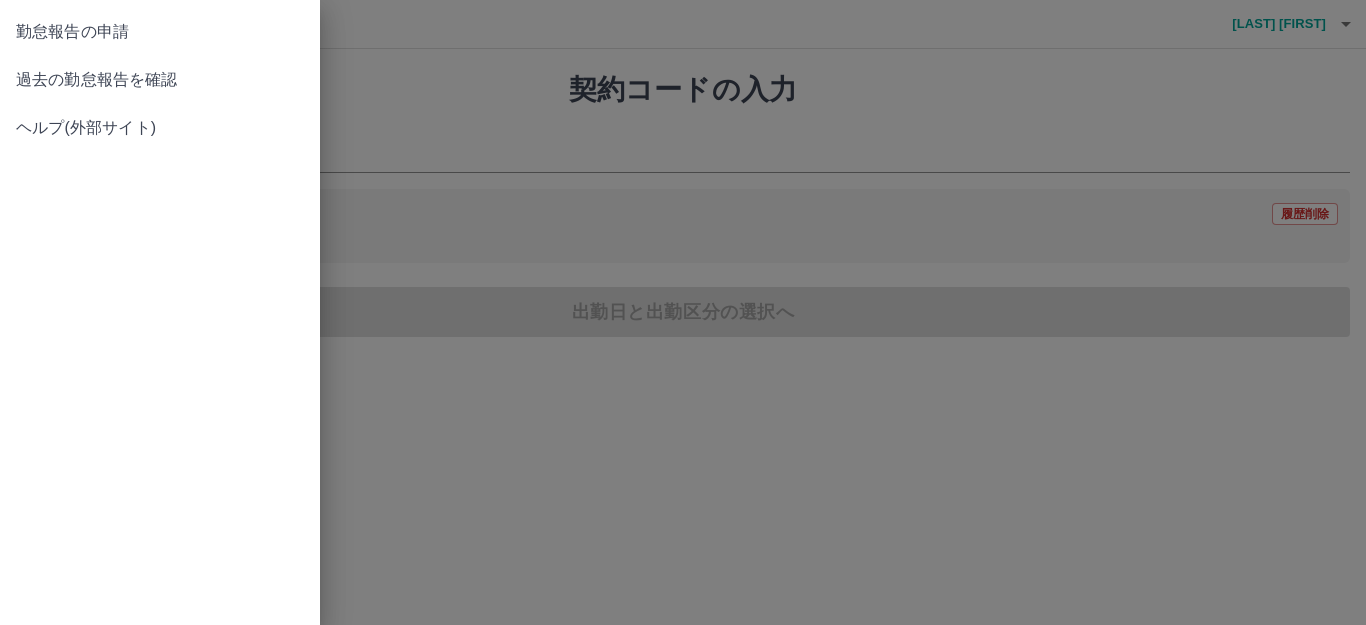 click on "過去の勤怠報告を確認" at bounding box center (160, 80) 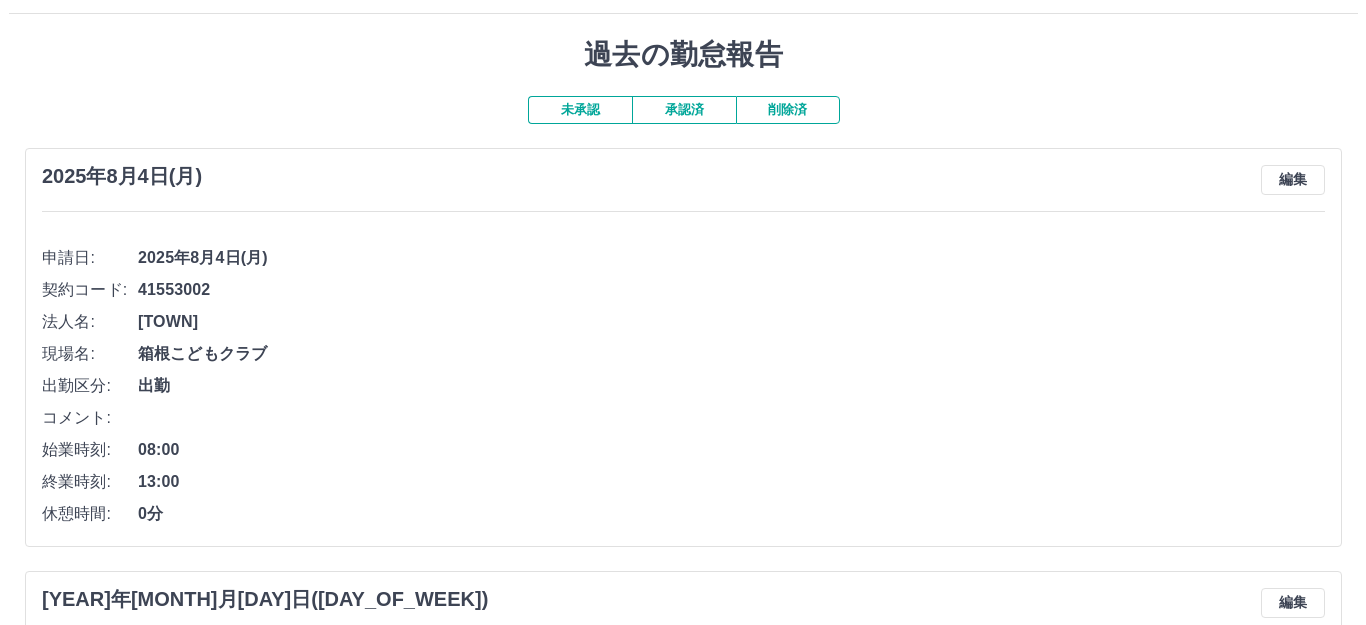 scroll, scrollTop: 0, scrollLeft: 0, axis: both 